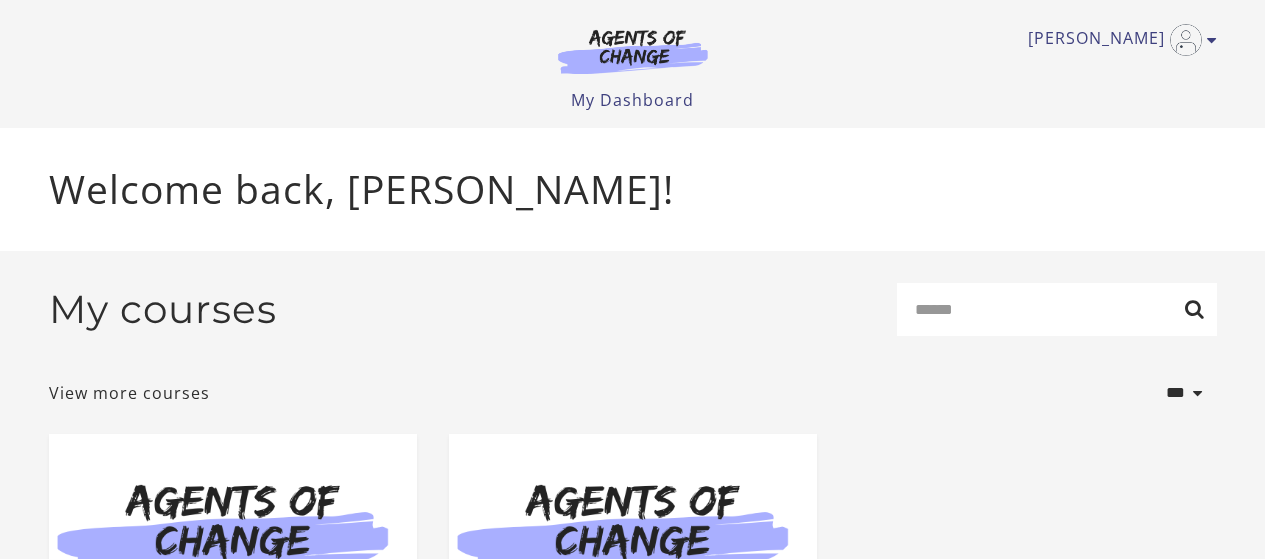scroll, scrollTop: 0, scrollLeft: 0, axis: both 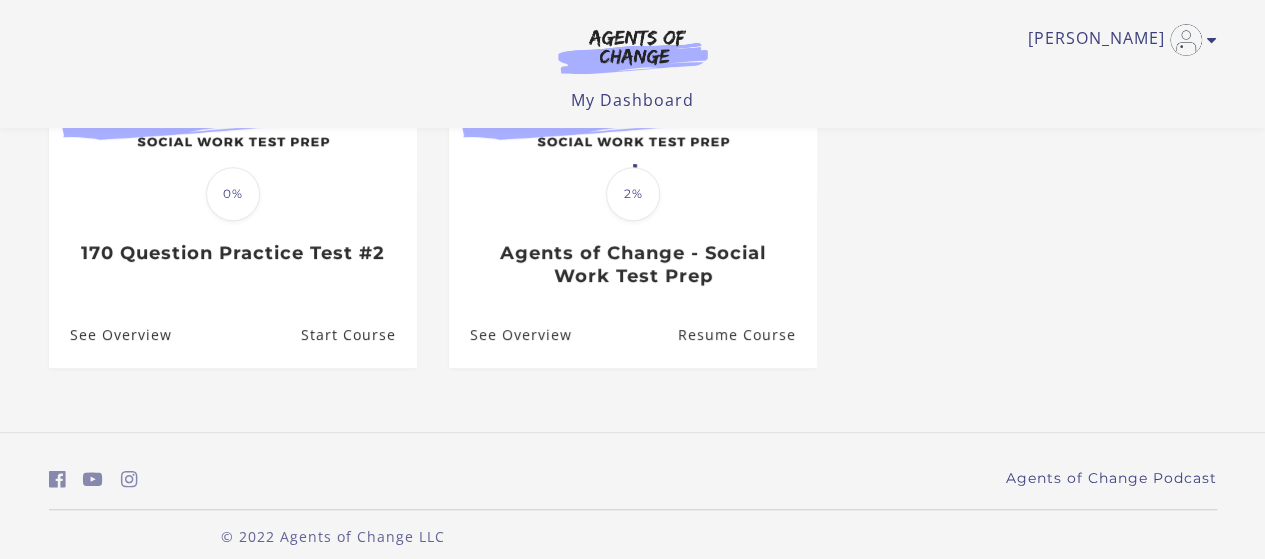 drag, startPoint x: 0, startPoint y: 0, endPoint x: 1279, endPoint y: 385, distance: 1335.6893 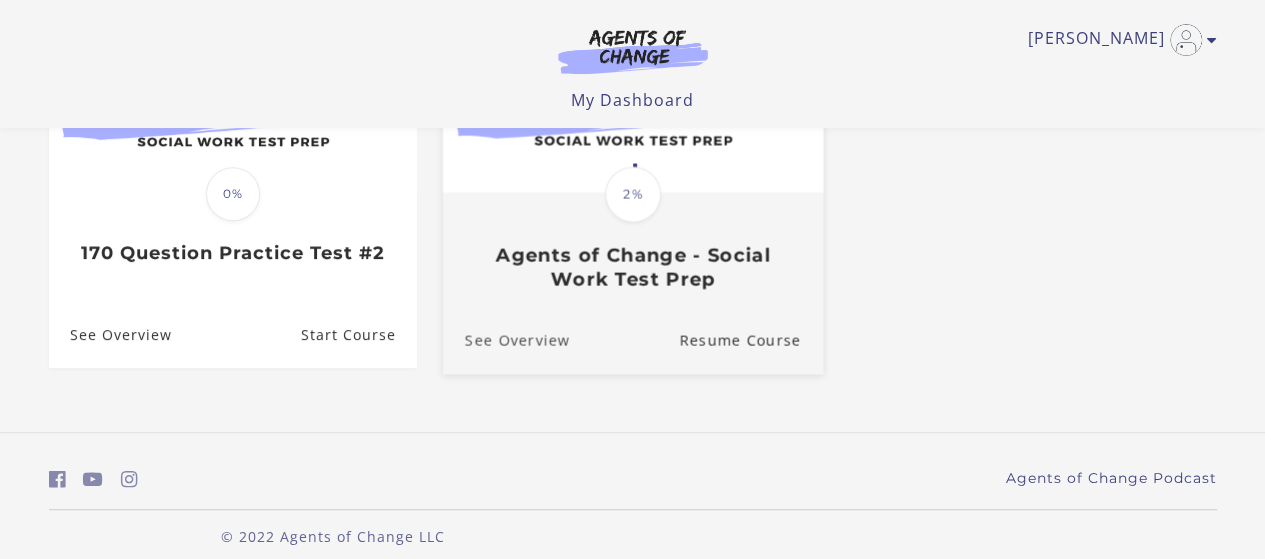 click on "See Overview" at bounding box center [505, 340] 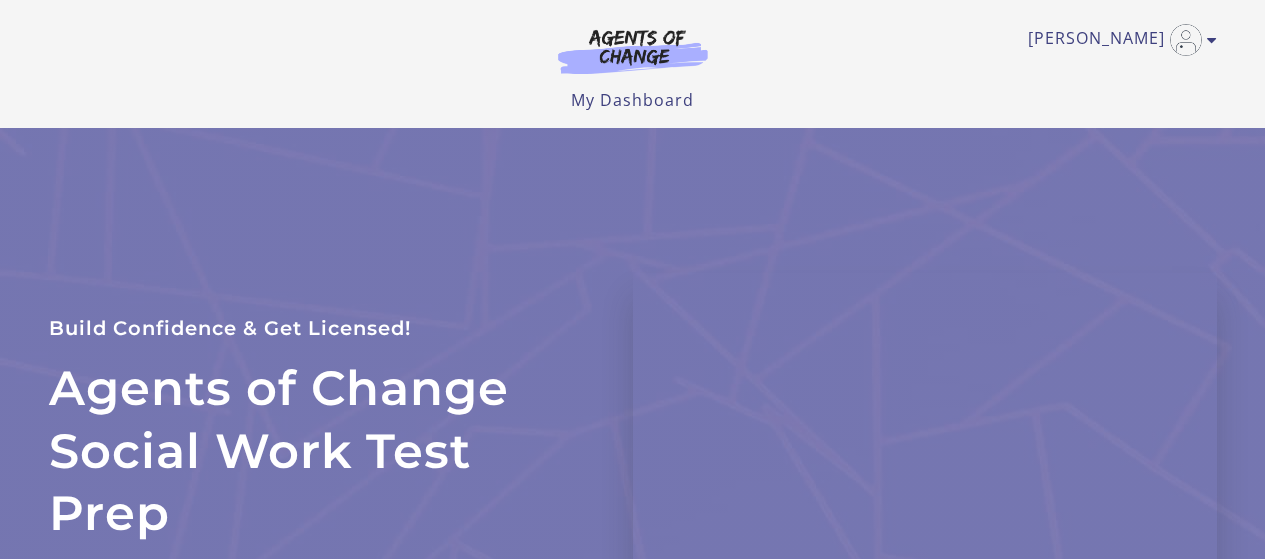 scroll, scrollTop: 0, scrollLeft: 0, axis: both 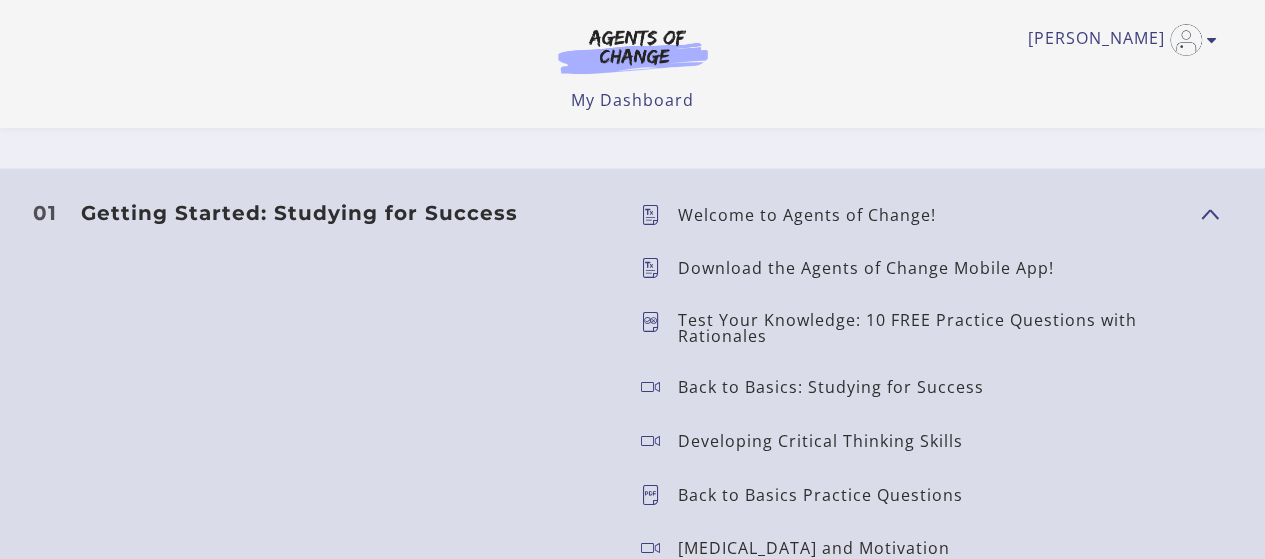 click on "Test Your Knowledge: 10 FREE Practice Questions with Rationales" at bounding box center (931, 327) 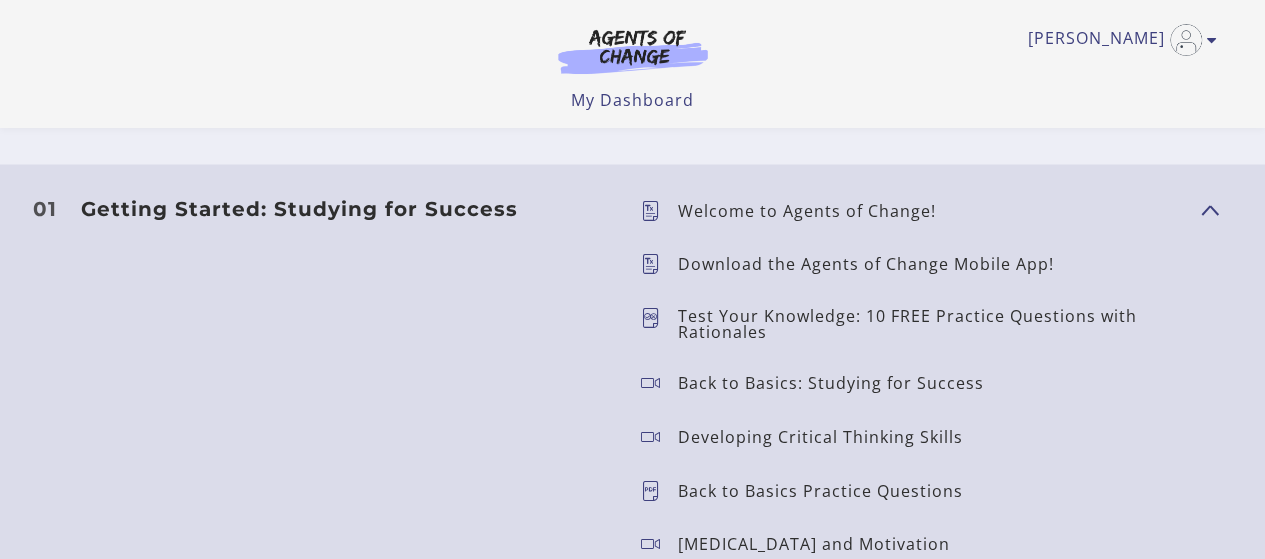 scroll, scrollTop: 1711, scrollLeft: 0, axis: vertical 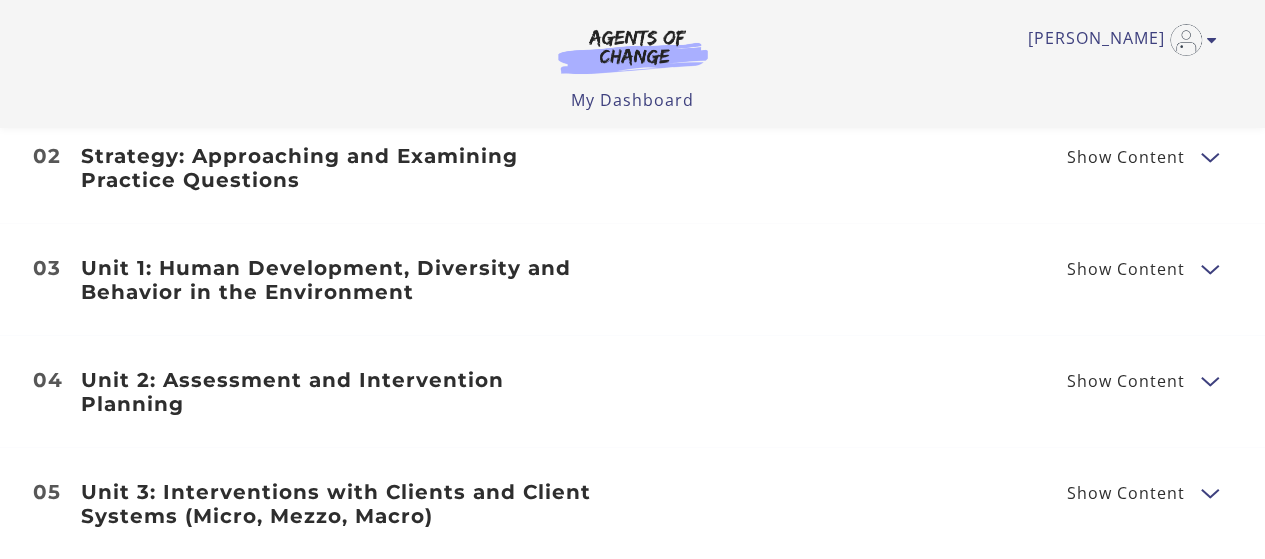 click on "Show Content" at bounding box center [1126, 269] 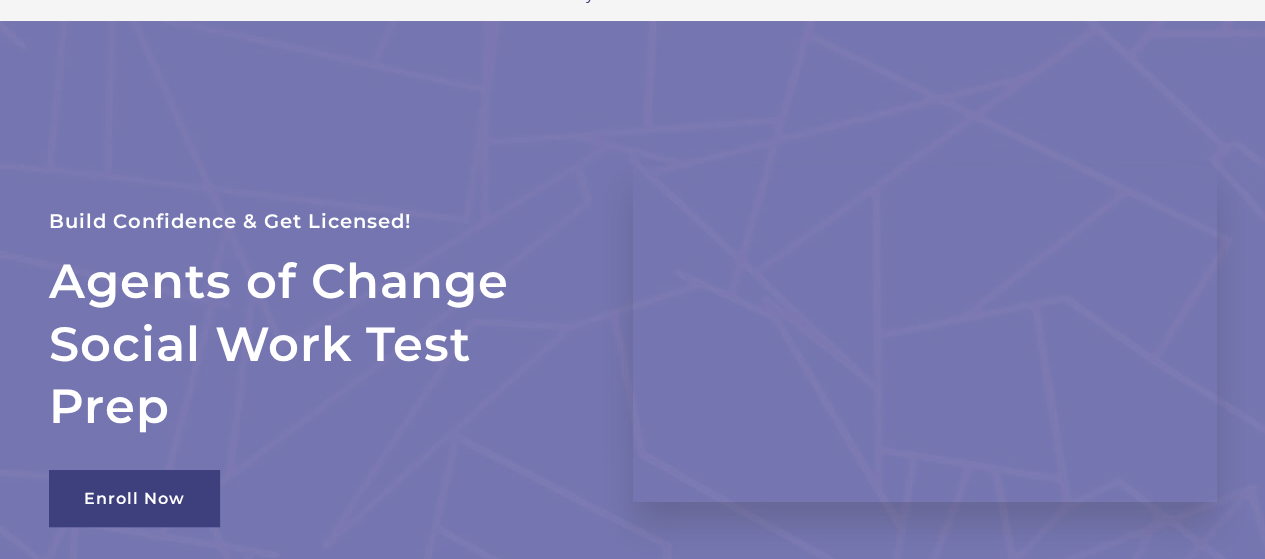 scroll, scrollTop: 0, scrollLeft: 0, axis: both 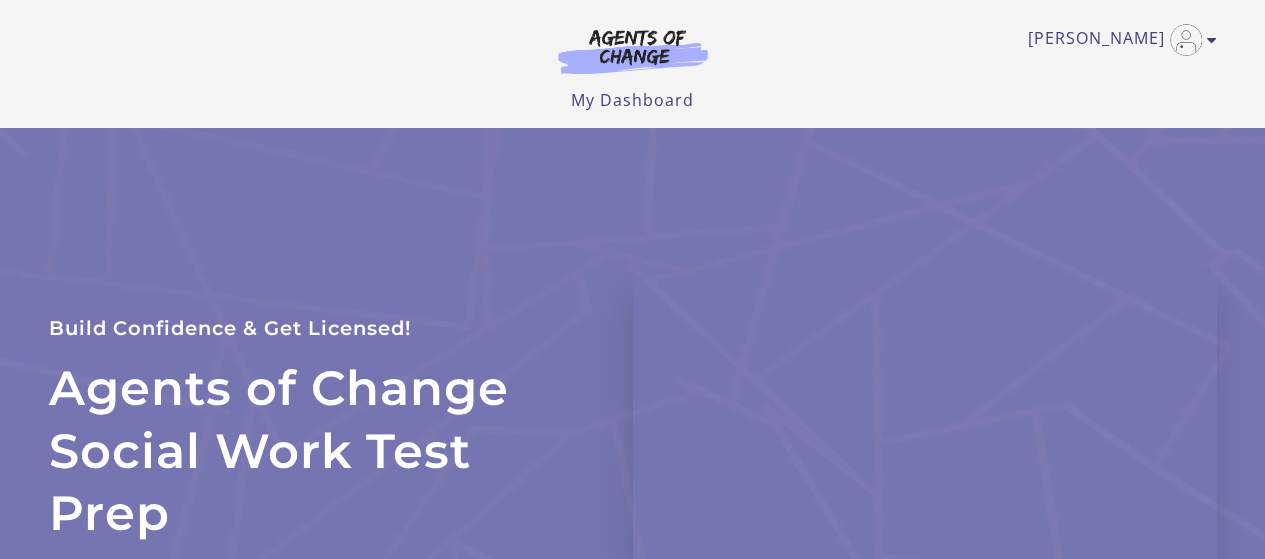 click at bounding box center (633, 56) 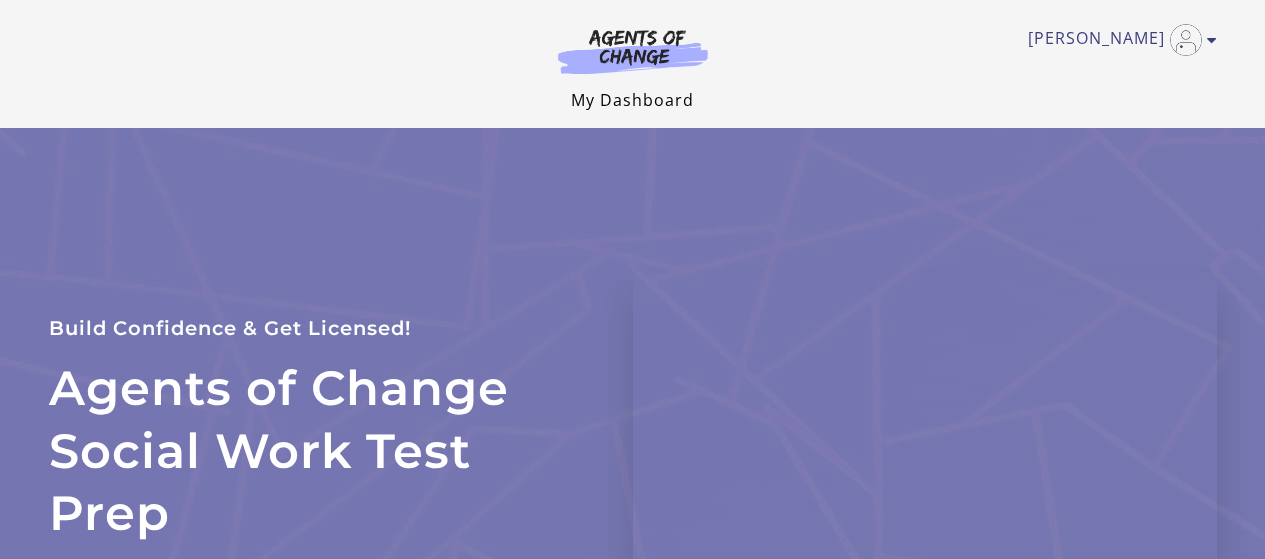 scroll, scrollTop: 0, scrollLeft: 0, axis: both 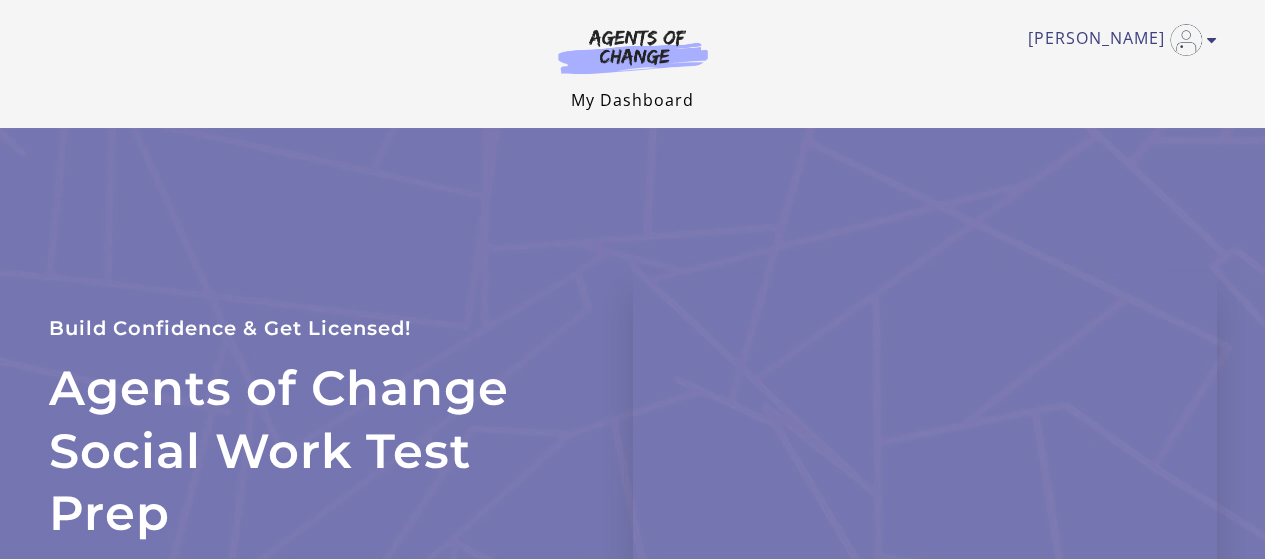 click on "My Dashboard" at bounding box center [632, 100] 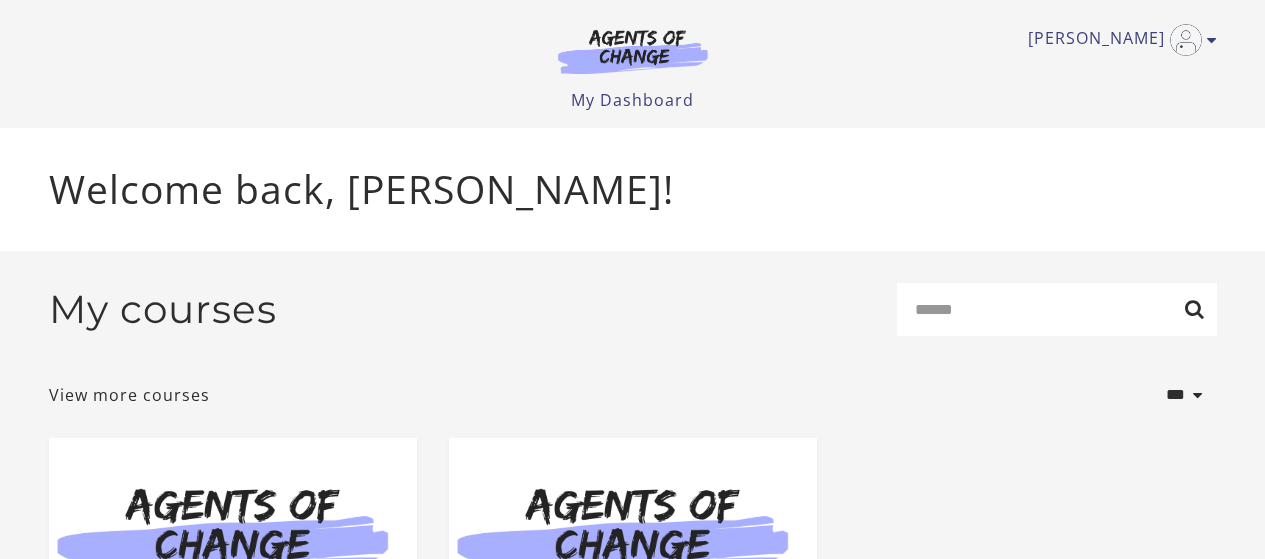 scroll, scrollTop: 0, scrollLeft: 0, axis: both 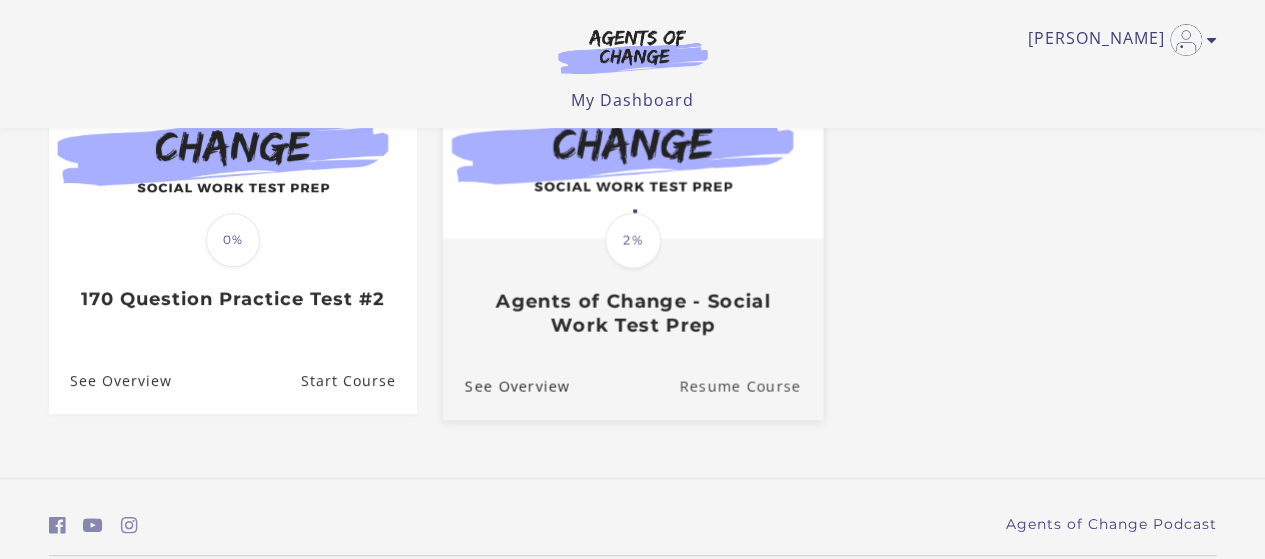 click on "Resume Course" at bounding box center (751, 386) 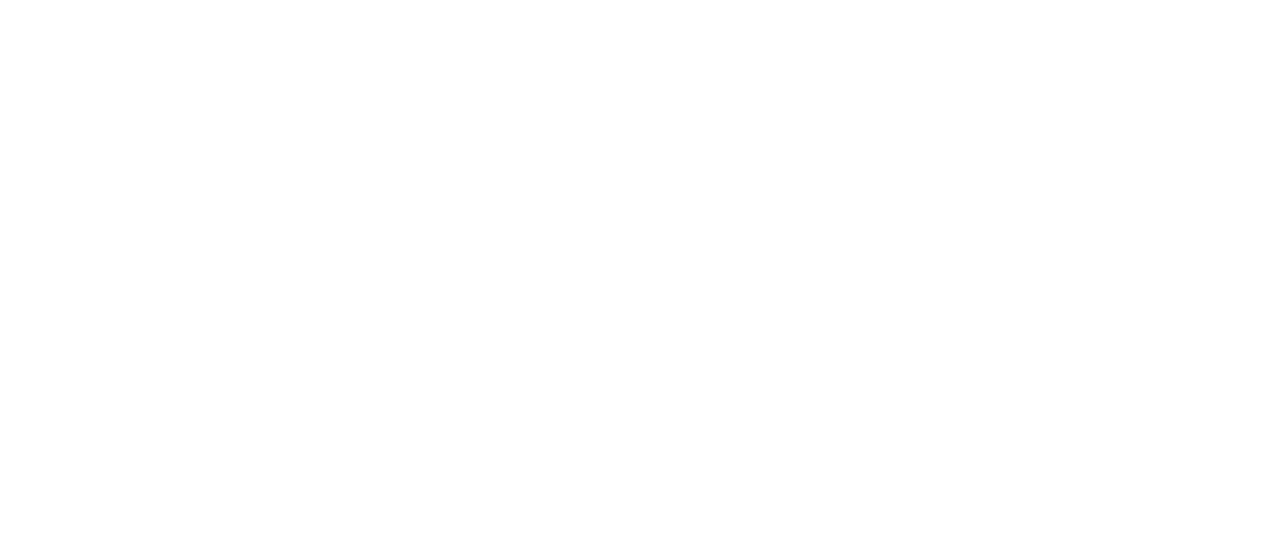 scroll, scrollTop: 0, scrollLeft: 0, axis: both 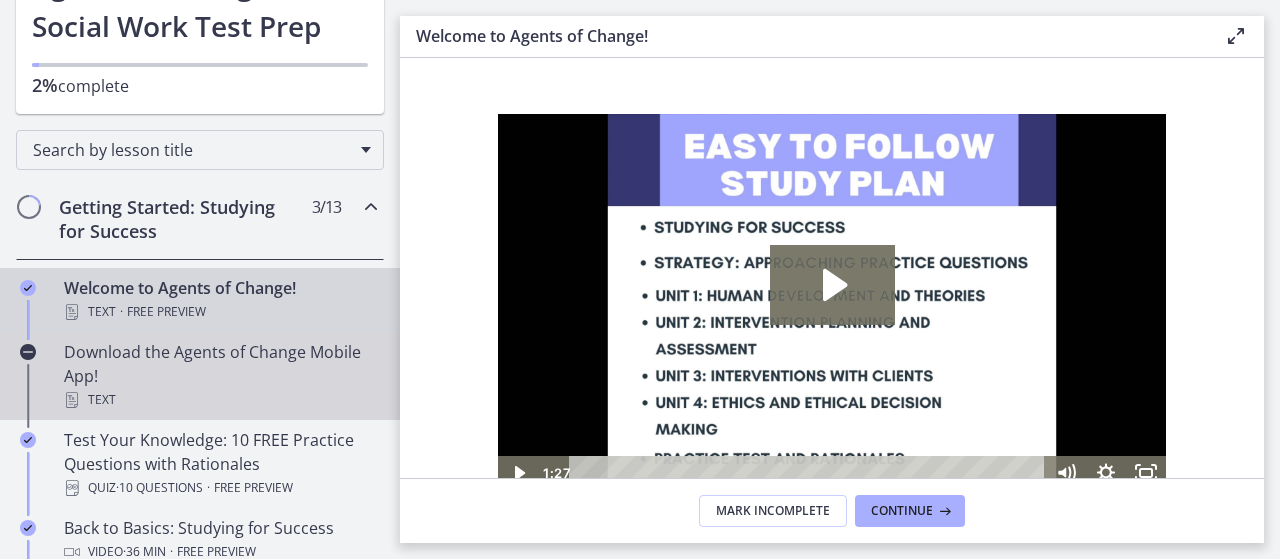 click on "Download the Agents of Change Mobile App!
Text" at bounding box center (220, 376) 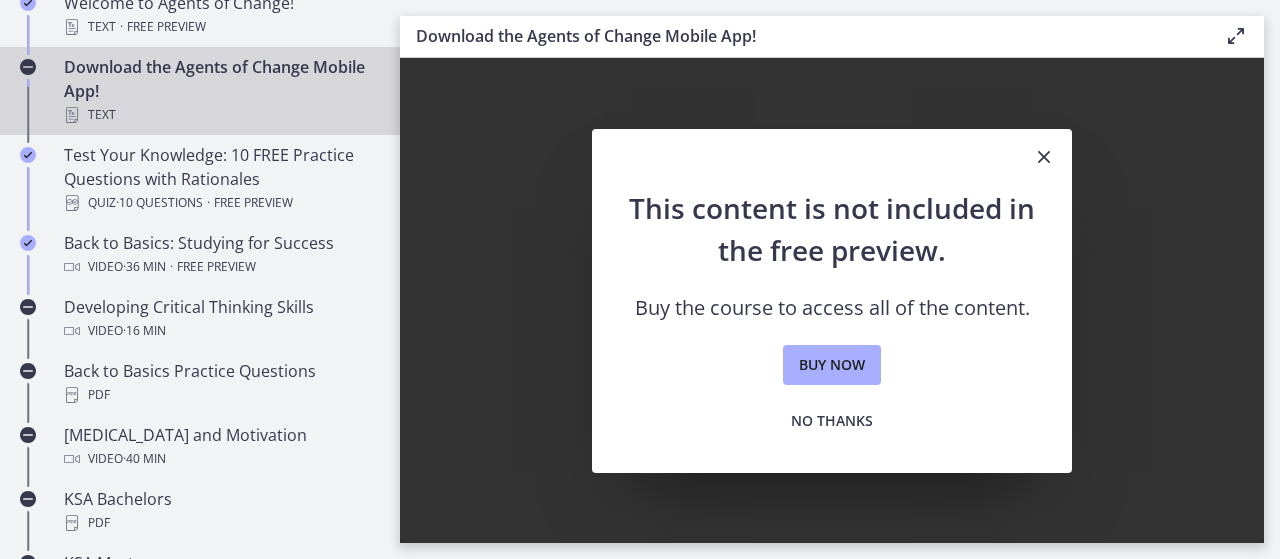 scroll, scrollTop: 462, scrollLeft: 0, axis: vertical 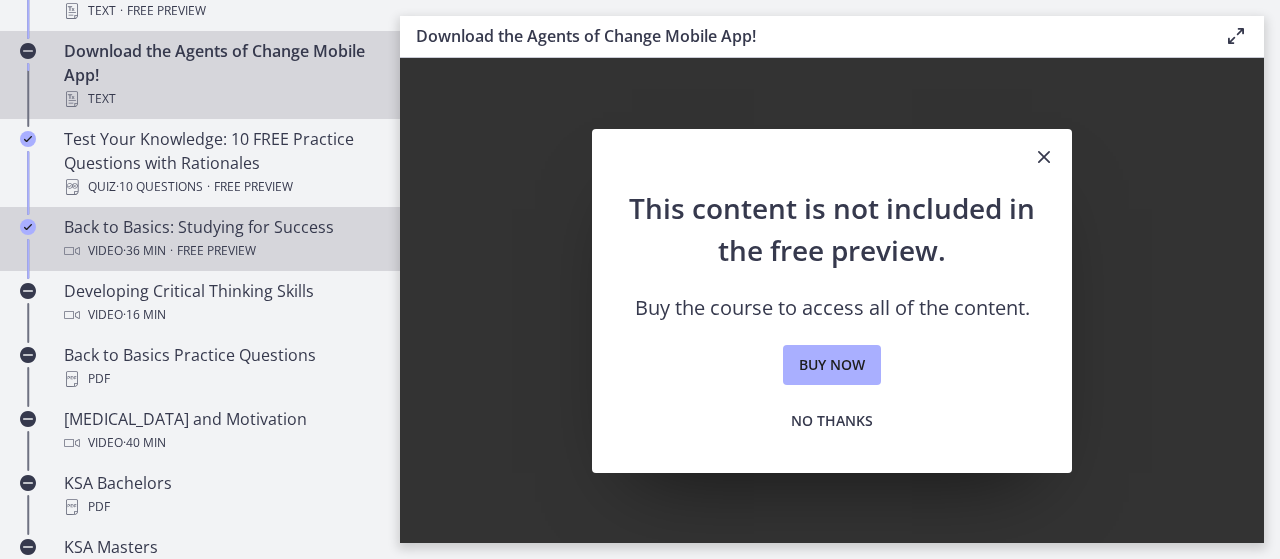 click on "Video
·  36 min
·
Free preview" at bounding box center [220, 251] 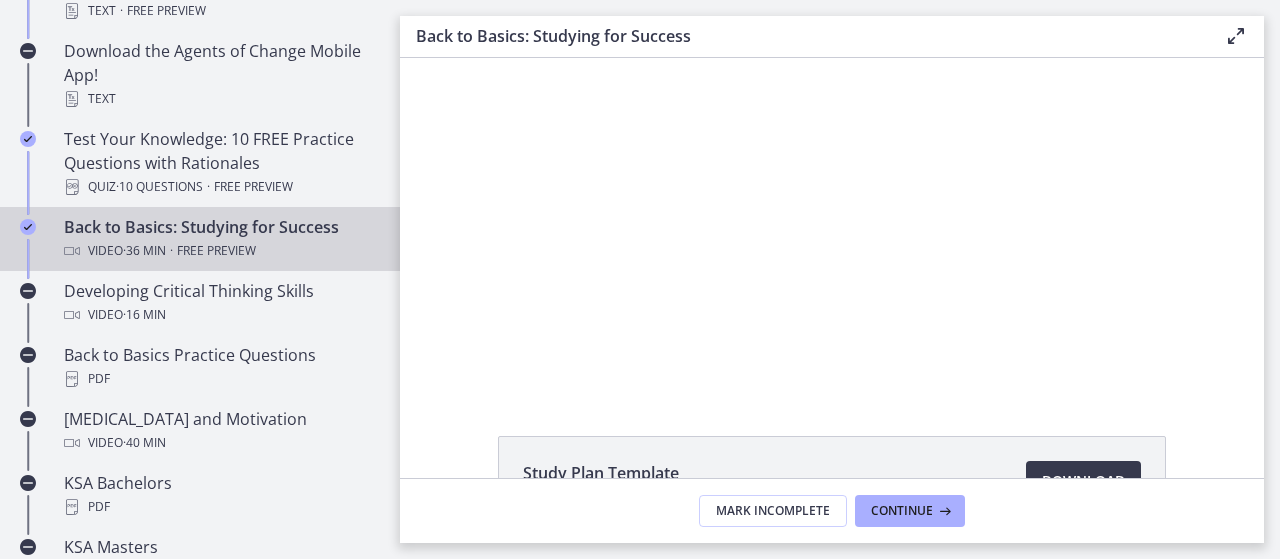 scroll, scrollTop: 0, scrollLeft: 0, axis: both 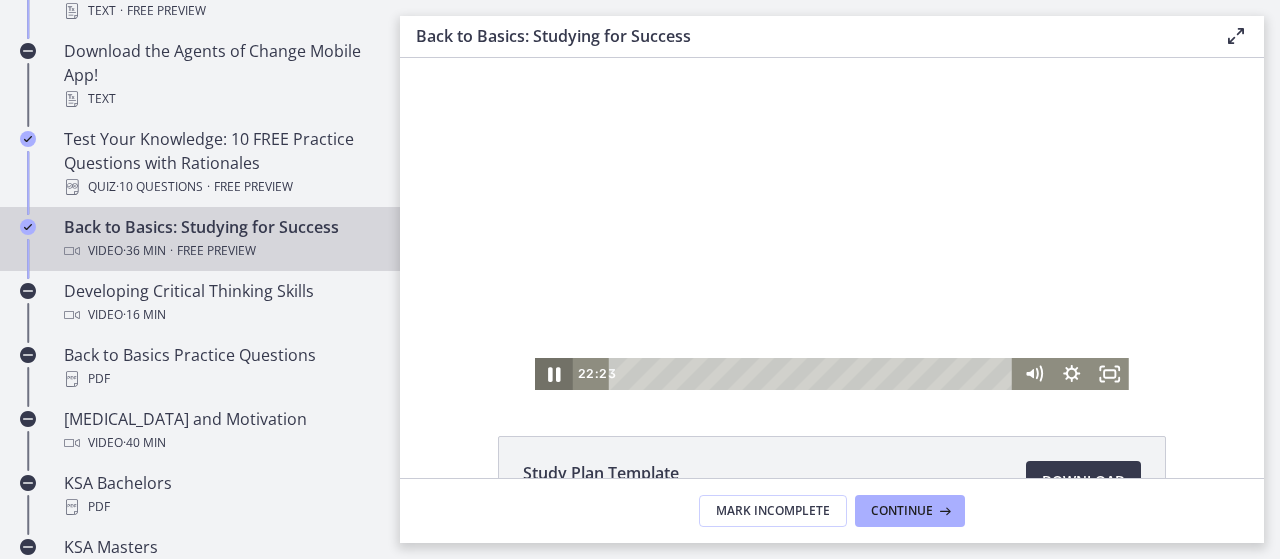 click 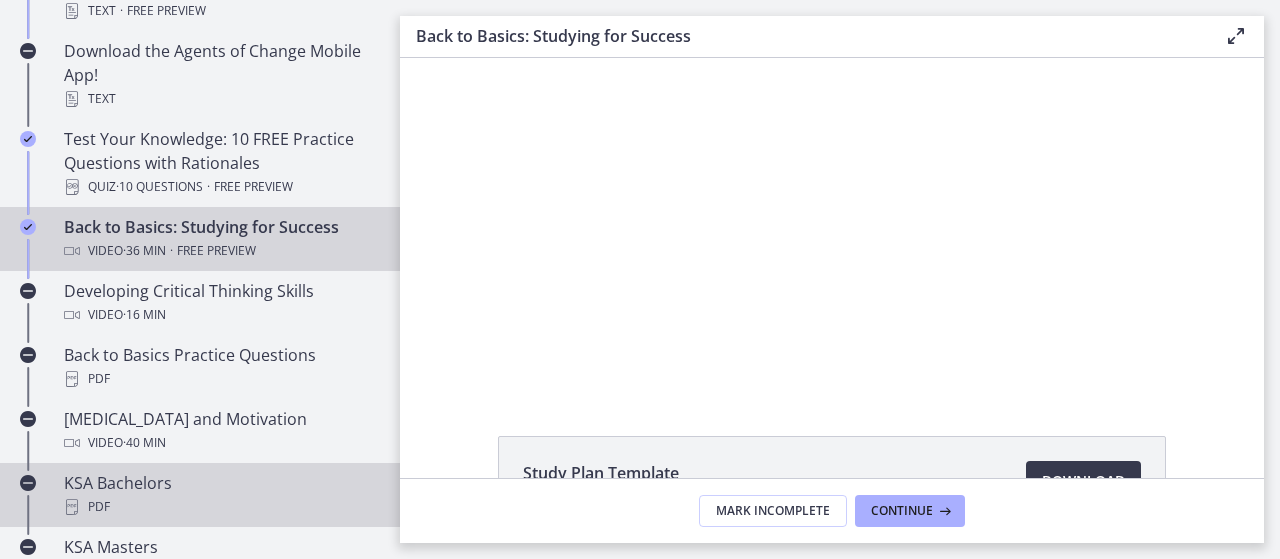 click on "KSA Bachelors
PDF" at bounding box center (220, 495) 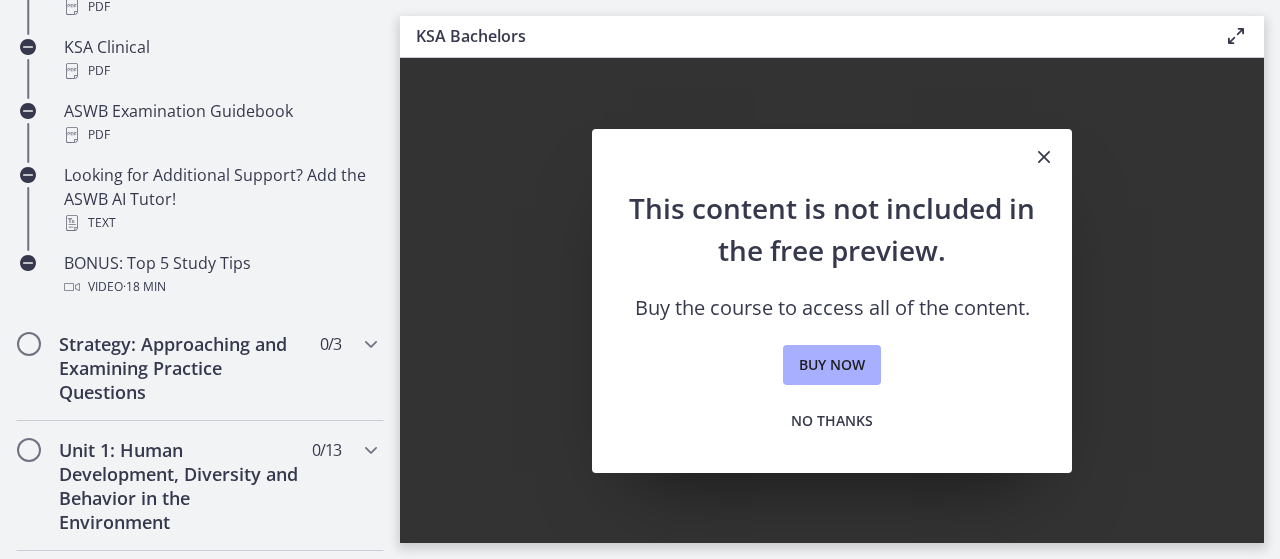 scroll, scrollTop: 1060, scrollLeft: 0, axis: vertical 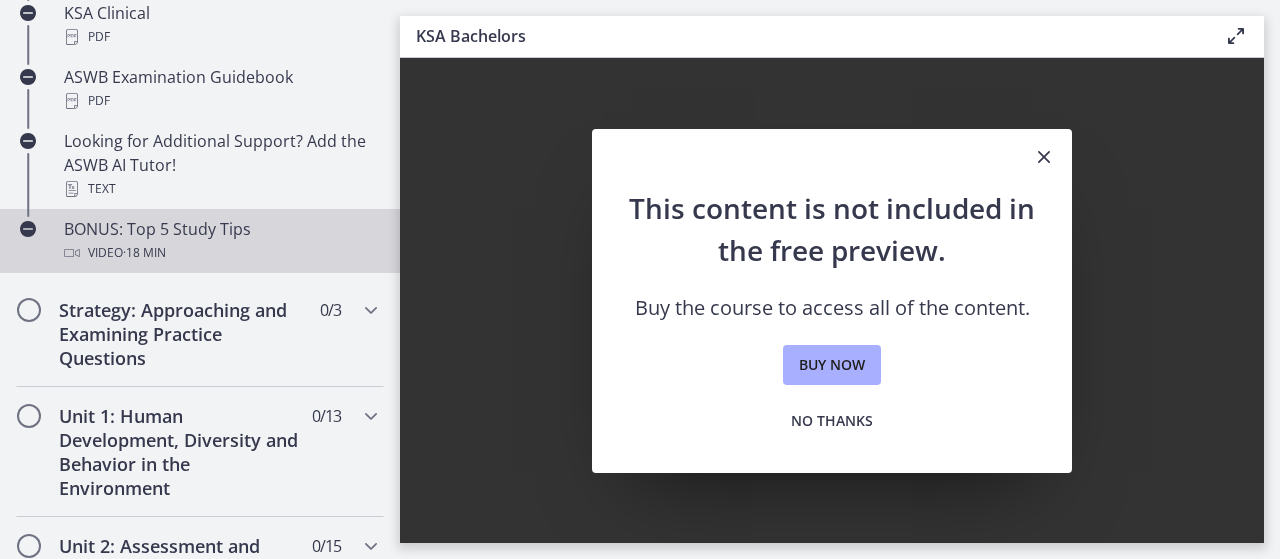 click on "·  18 min" at bounding box center (144, 253) 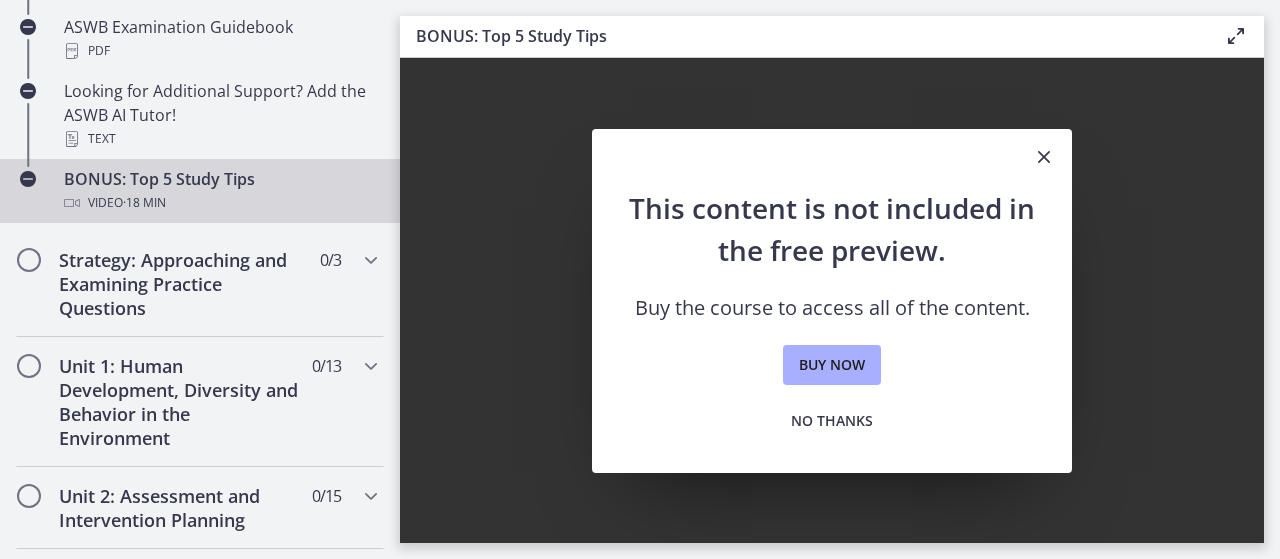 scroll, scrollTop: 1104, scrollLeft: 0, axis: vertical 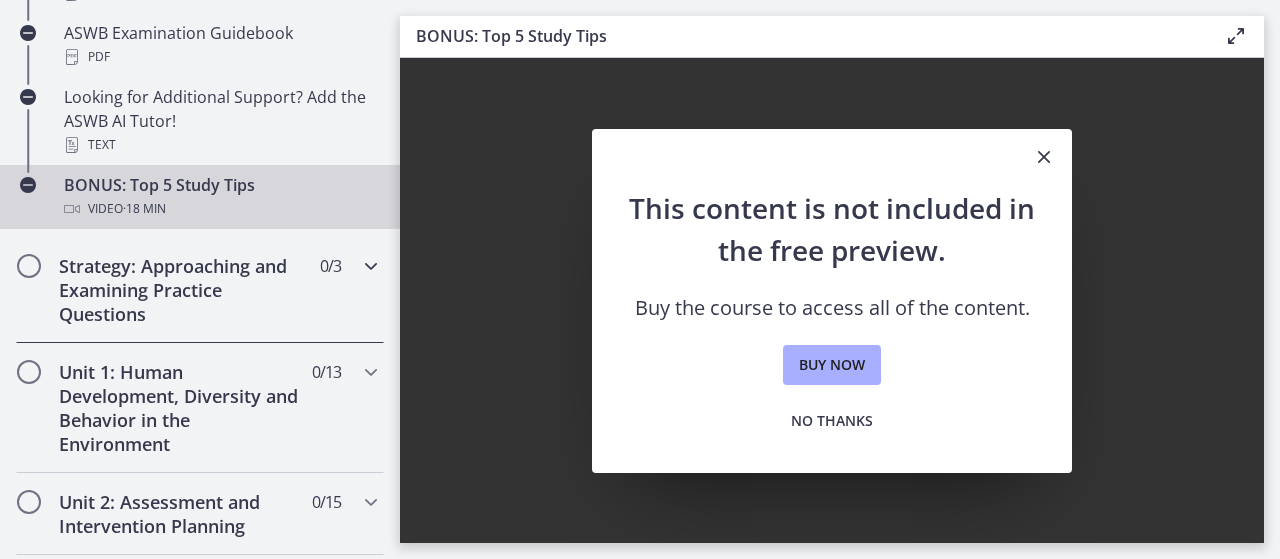 click at bounding box center (371, 266) 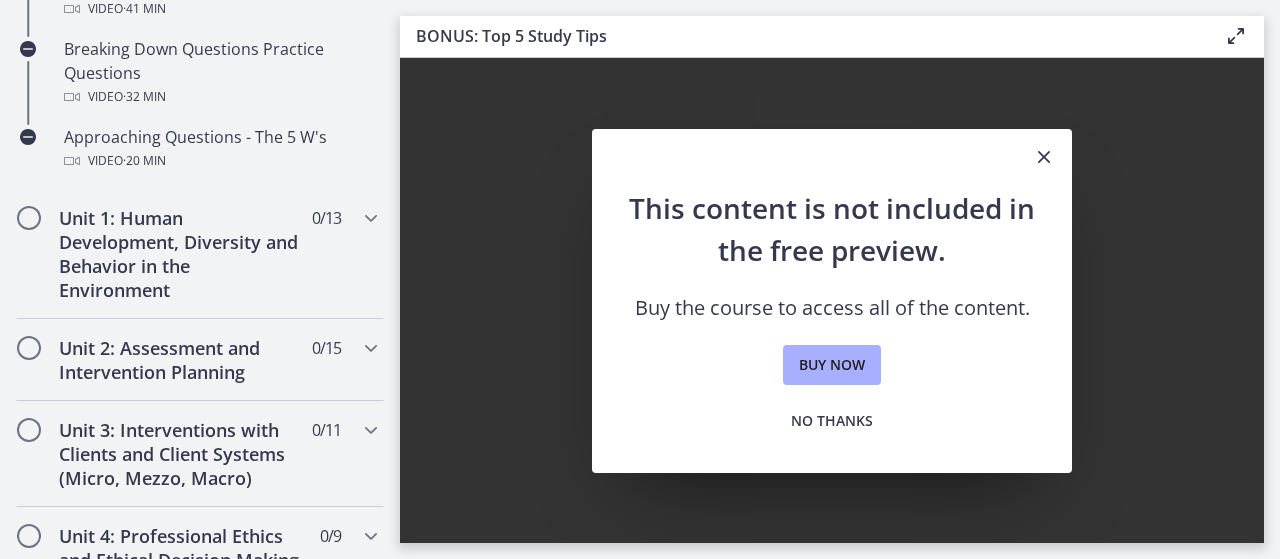 scroll, scrollTop: 532, scrollLeft: 0, axis: vertical 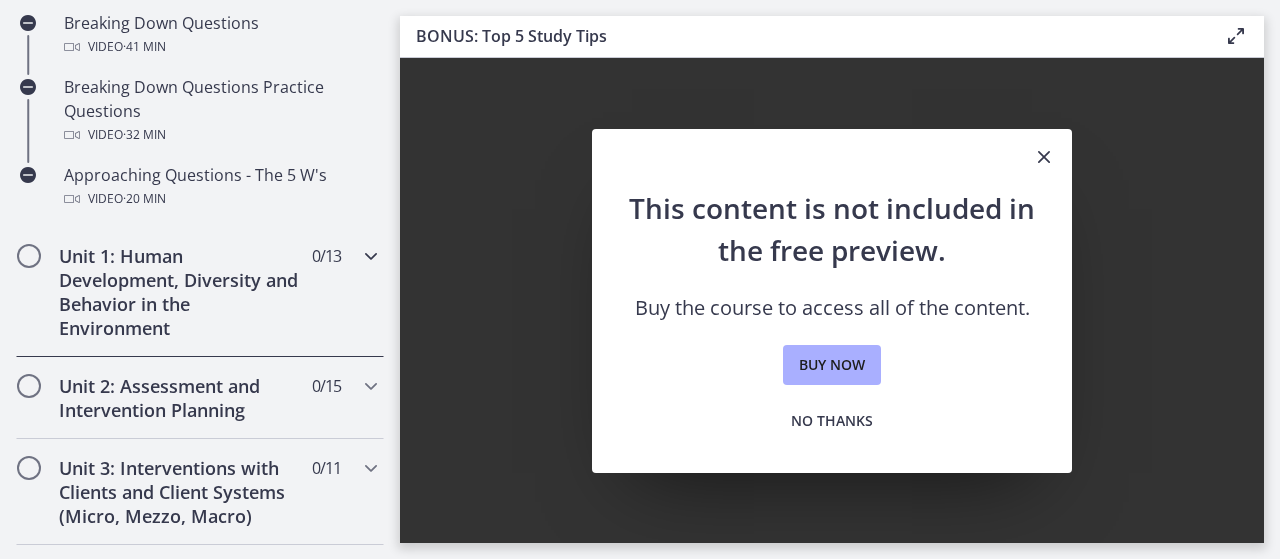 click on "Unit 1: Human Development, Diversity and Behavior in the Environment" at bounding box center (181, 292) 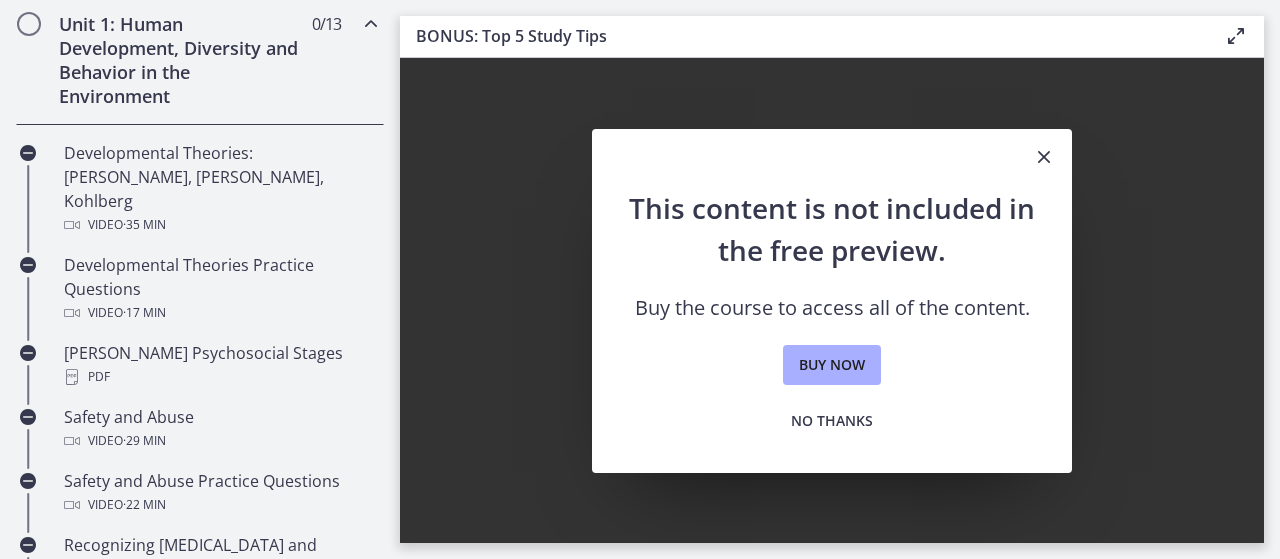 scroll, scrollTop: 529, scrollLeft: 0, axis: vertical 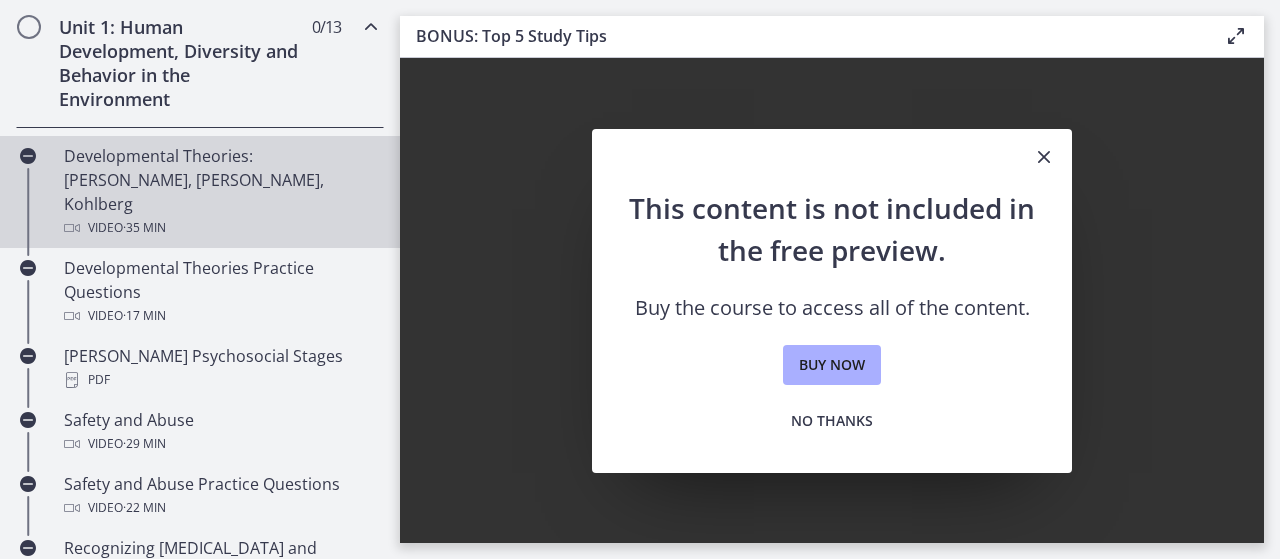 click on "Developmental Theories: [PERSON_NAME], [PERSON_NAME], Kohlberg
Video
·  35 min" at bounding box center [220, 192] 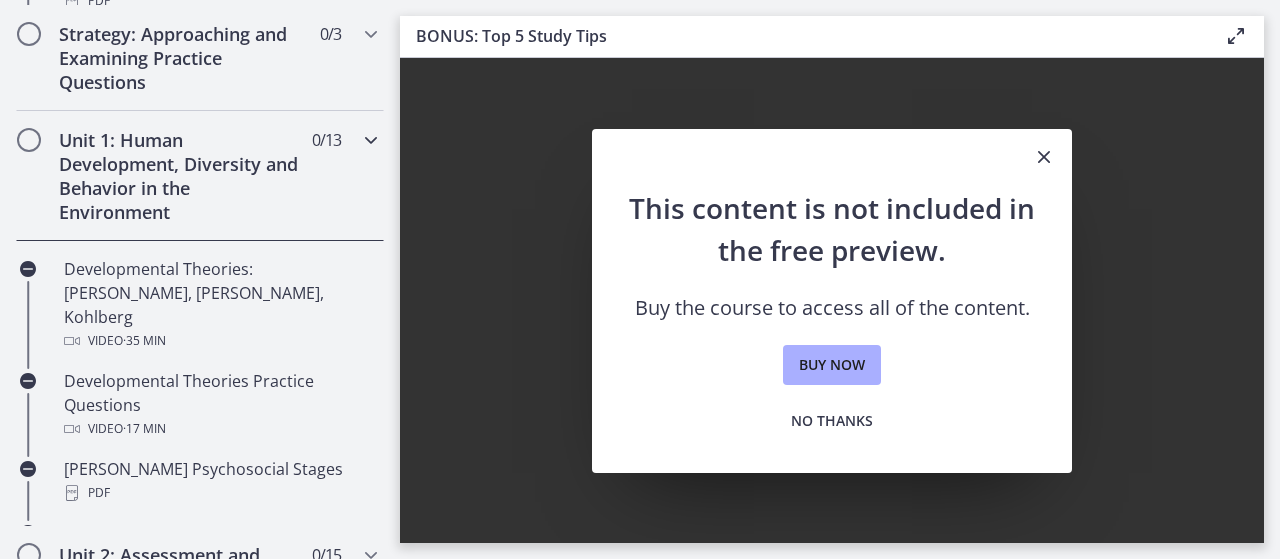 scroll, scrollTop: 1449, scrollLeft: 0, axis: vertical 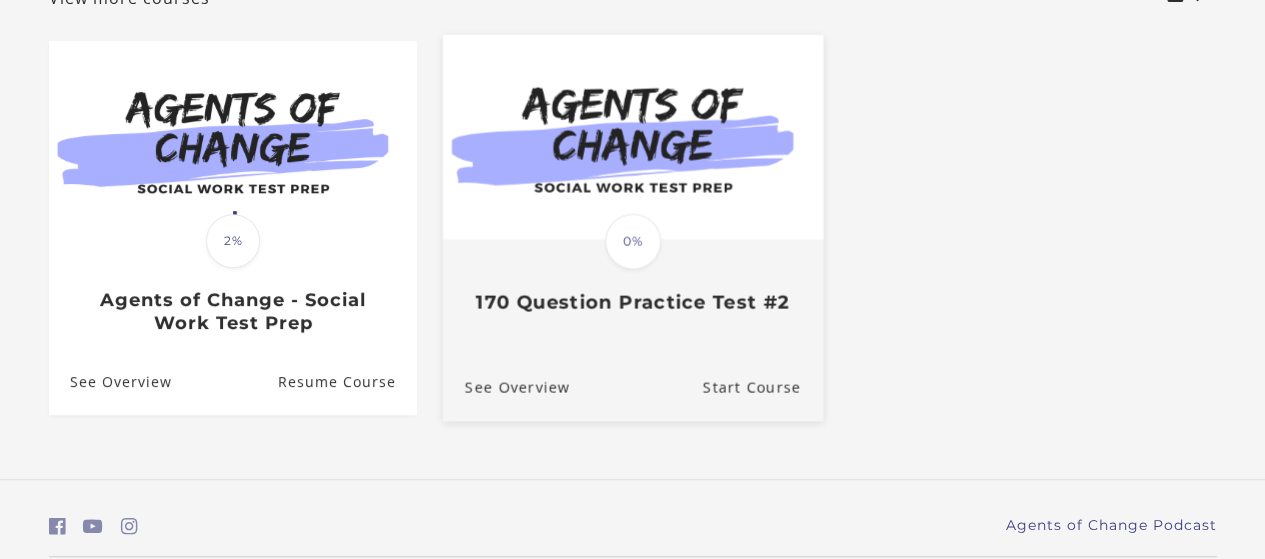 click on "170 Question Practice Test #2" at bounding box center [632, 302] 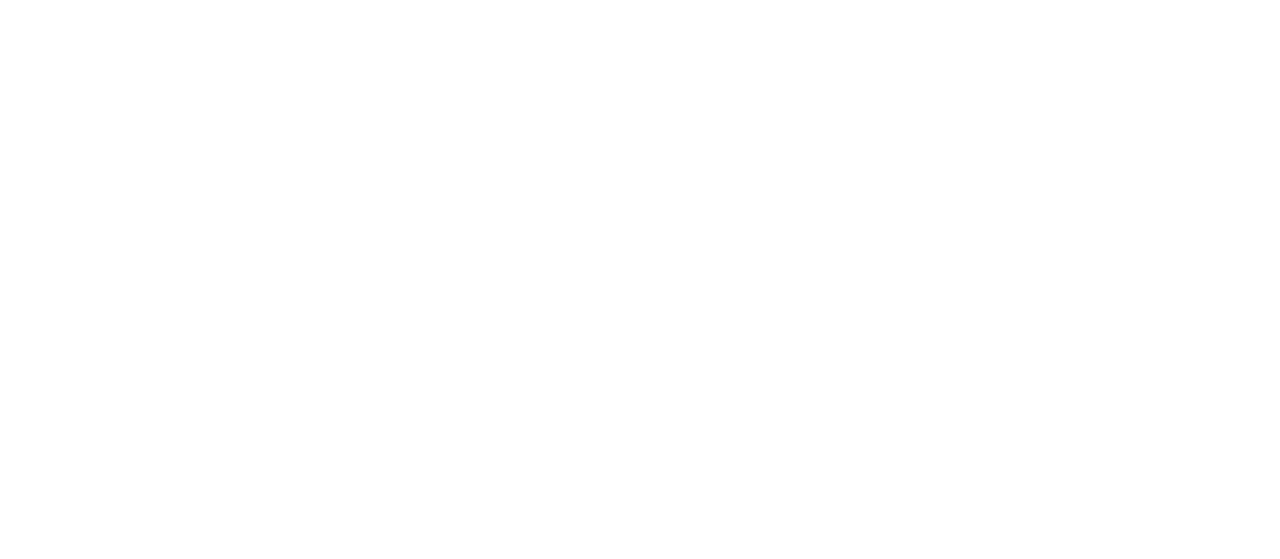scroll, scrollTop: 0, scrollLeft: 0, axis: both 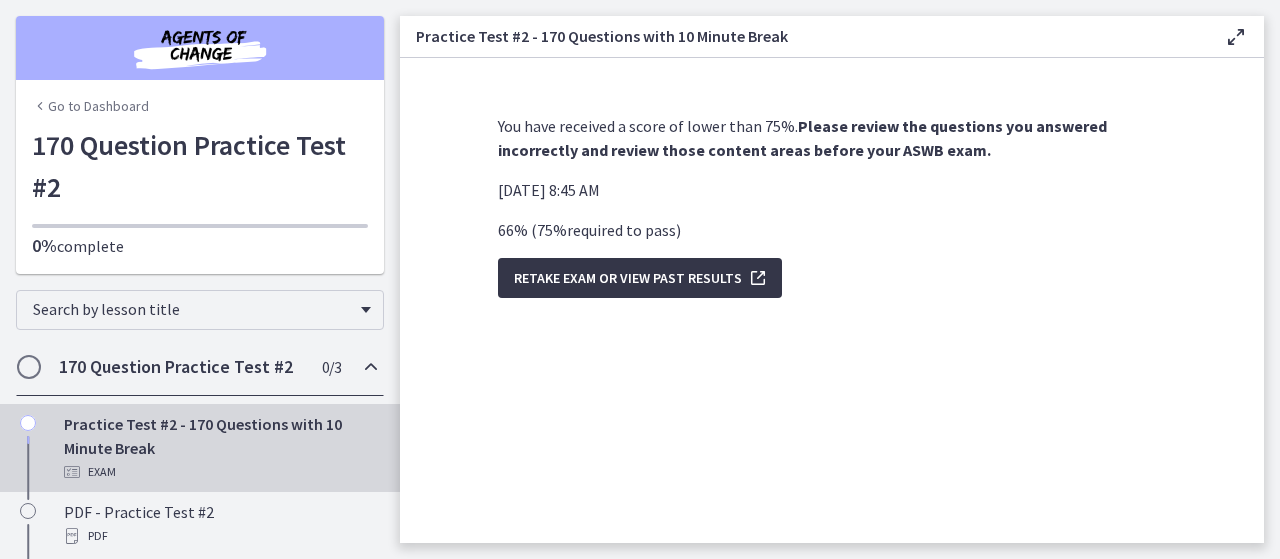 click on "Retake Exam OR View Past Results" at bounding box center (628, 278) 